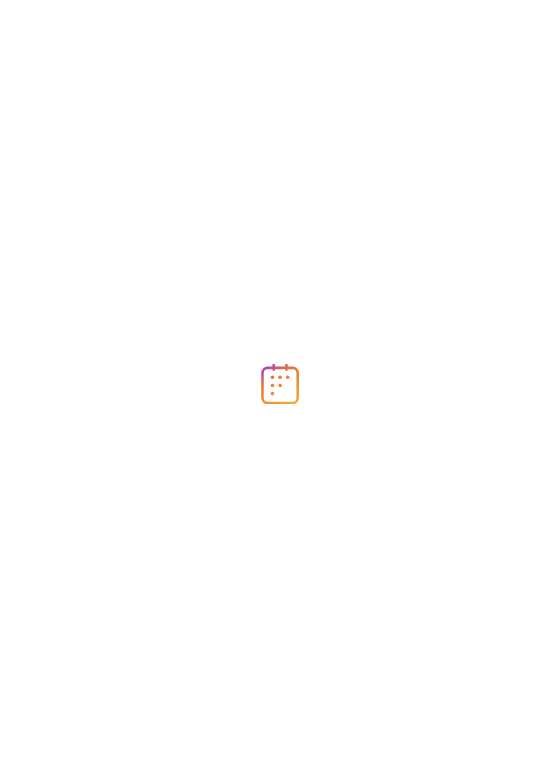 scroll, scrollTop: 0, scrollLeft: 0, axis: both 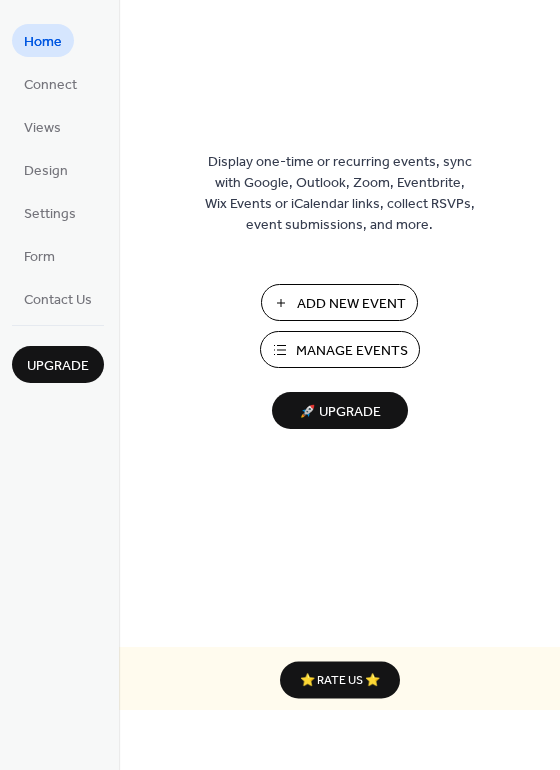 click on "Add New Event" at bounding box center (351, 304) 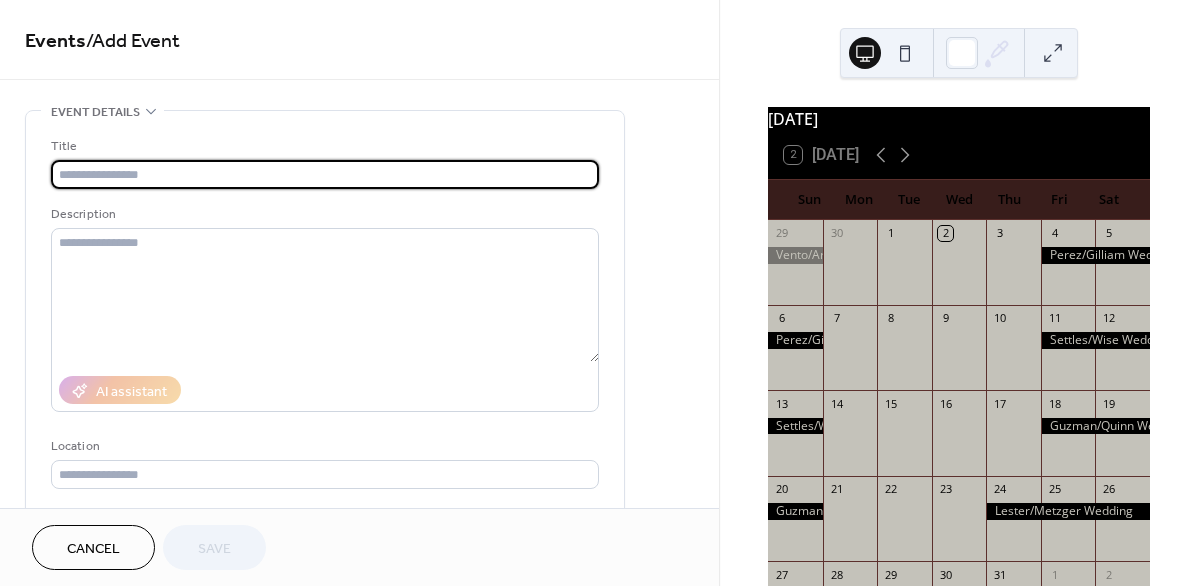 scroll, scrollTop: 0, scrollLeft: 0, axis: both 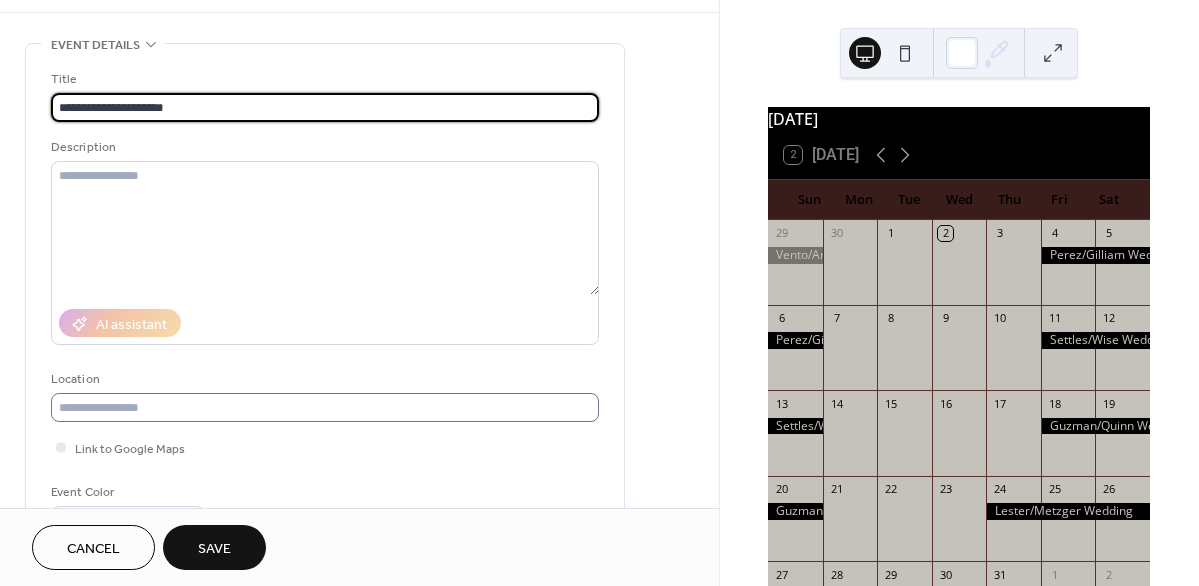 type on "**********" 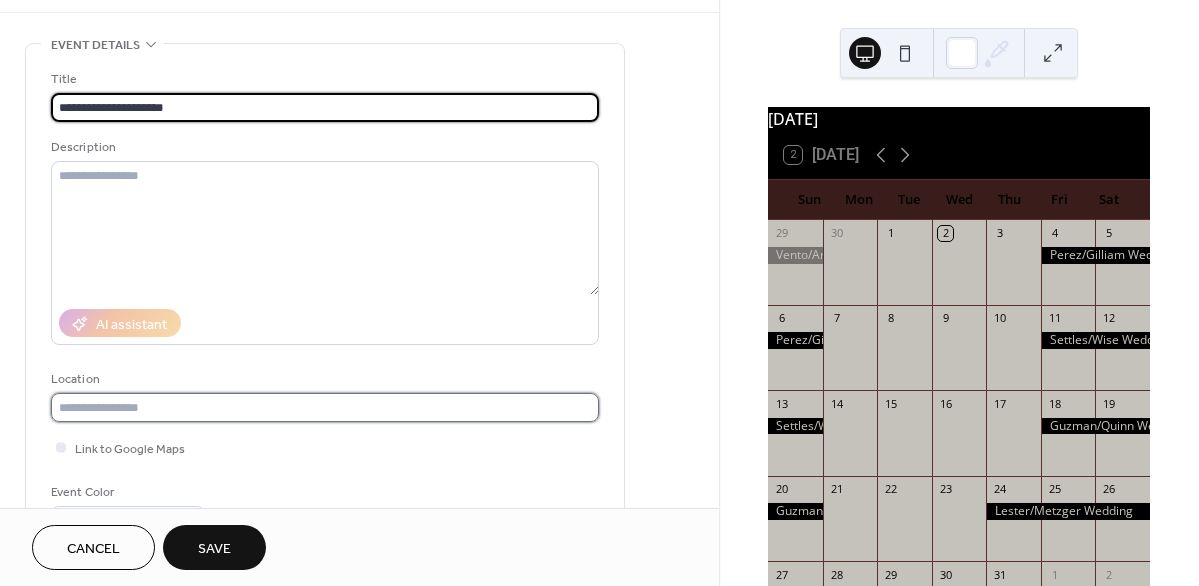 click at bounding box center [325, 407] 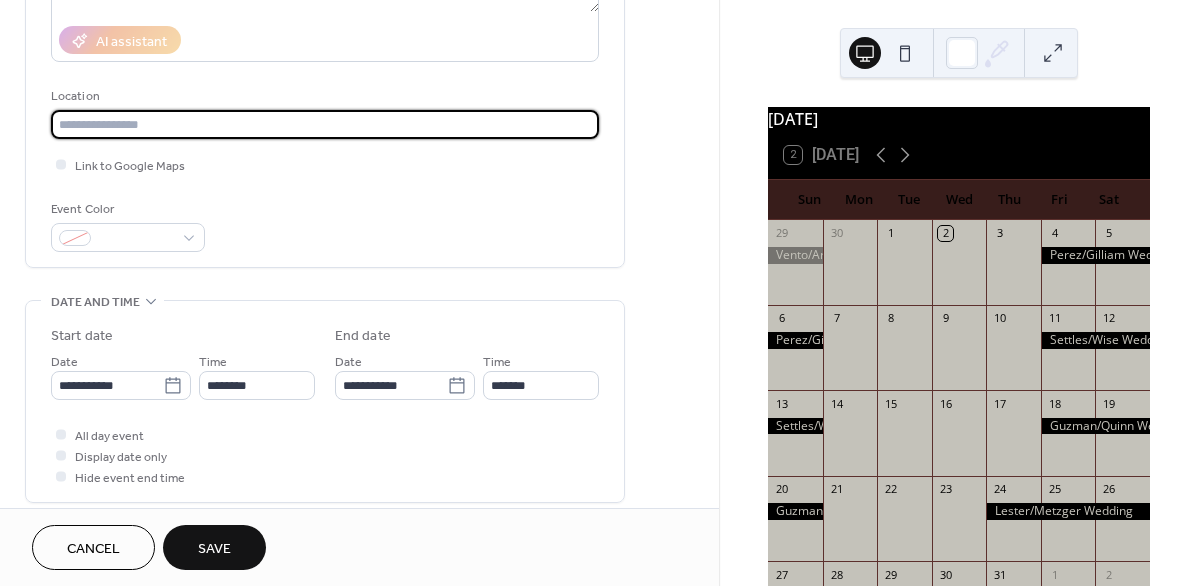 scroll, scrollTop: 349, scrollLeft: 0, axis: vertical 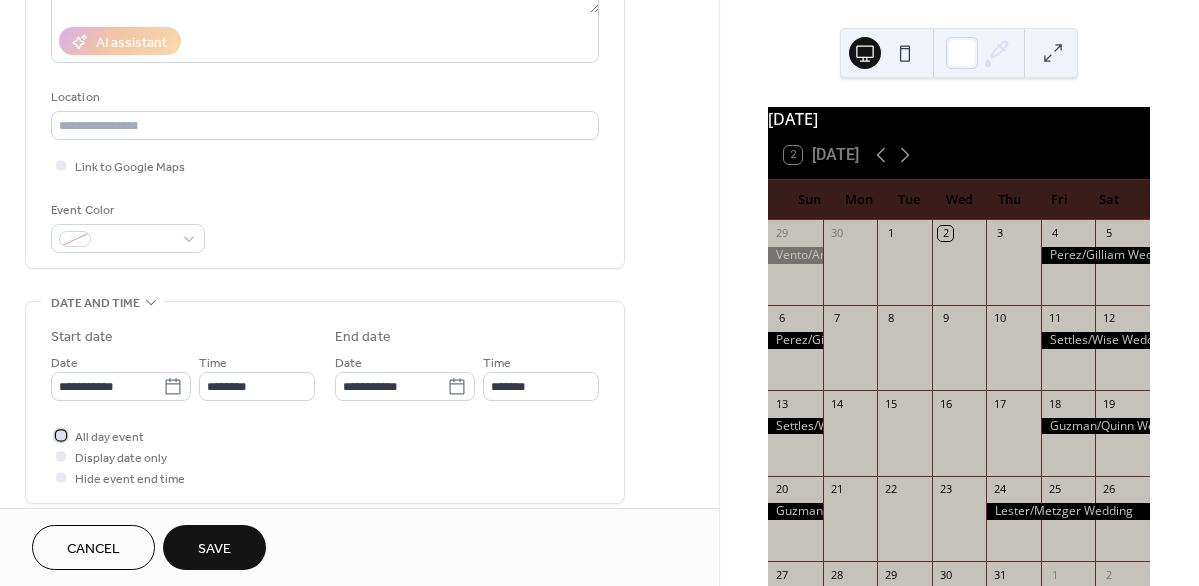 click at bounding box center [61, 435] 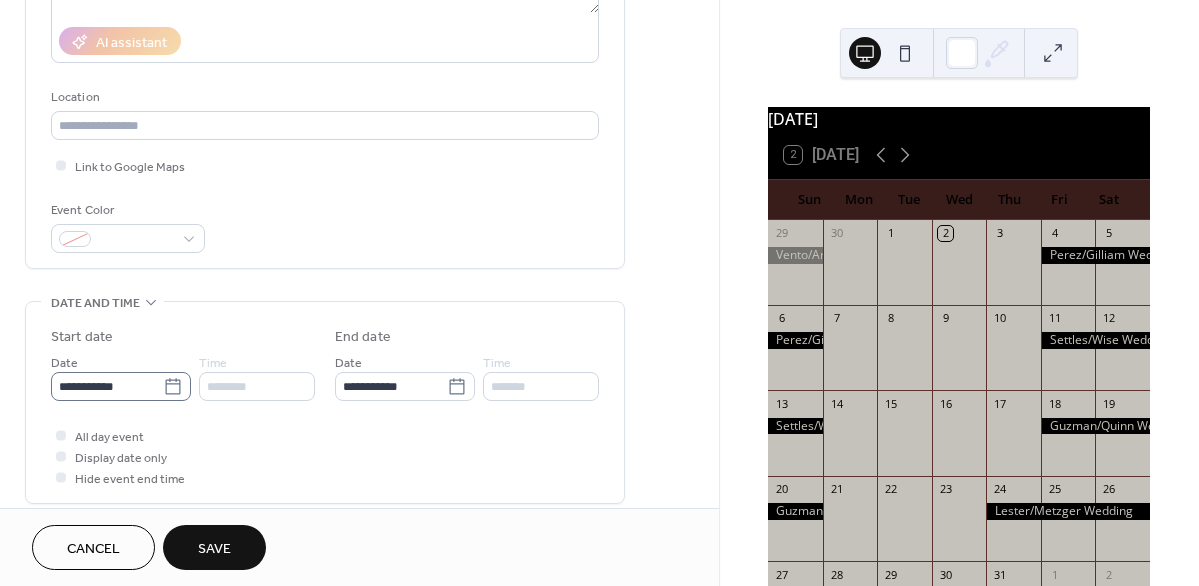 click 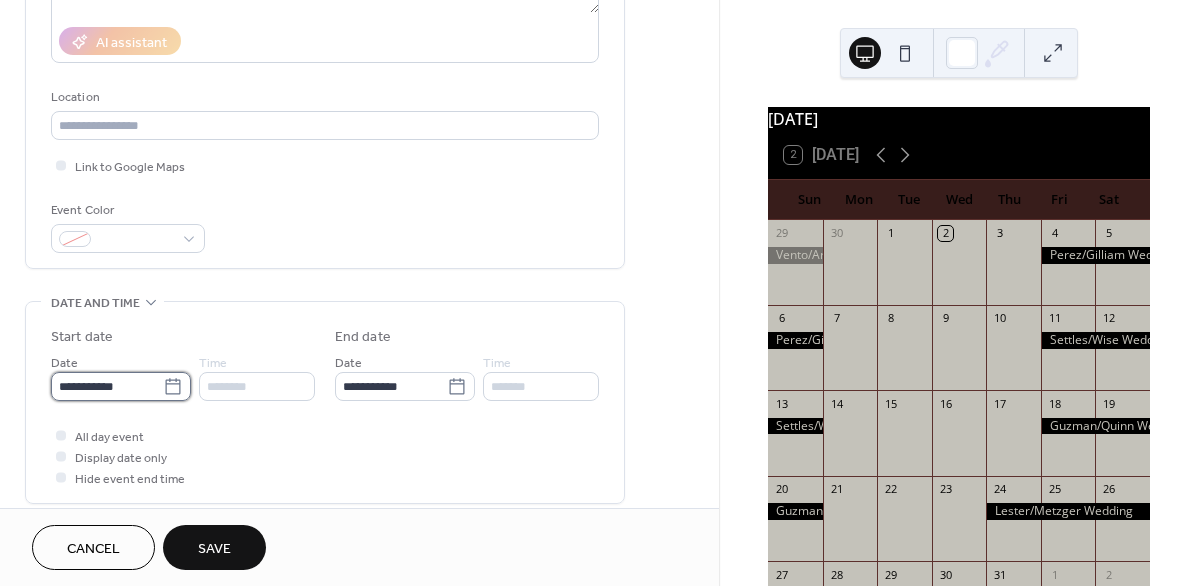 click on "**********" at bounding box center (107, 386) 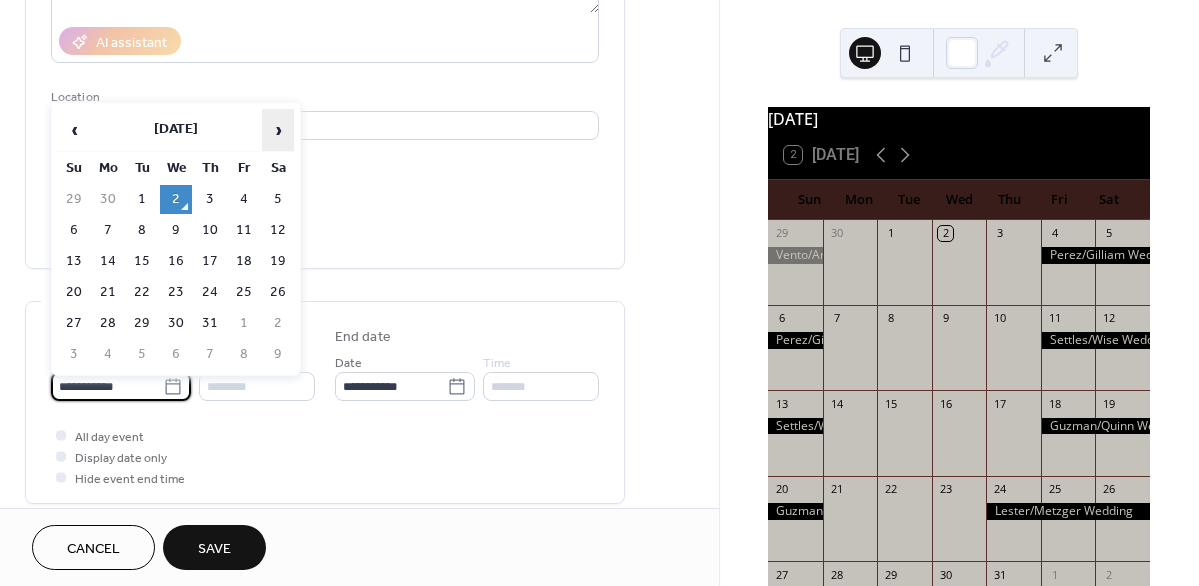 click on "›" at bounding box center [278, 130] 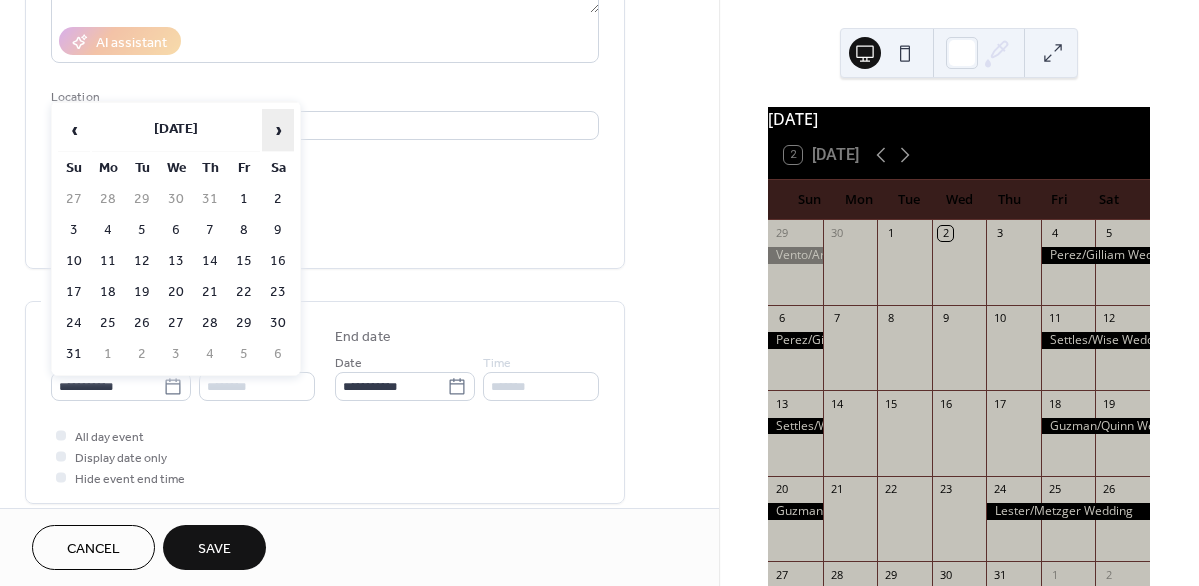 click on "›" at bounding box center (278, 130) 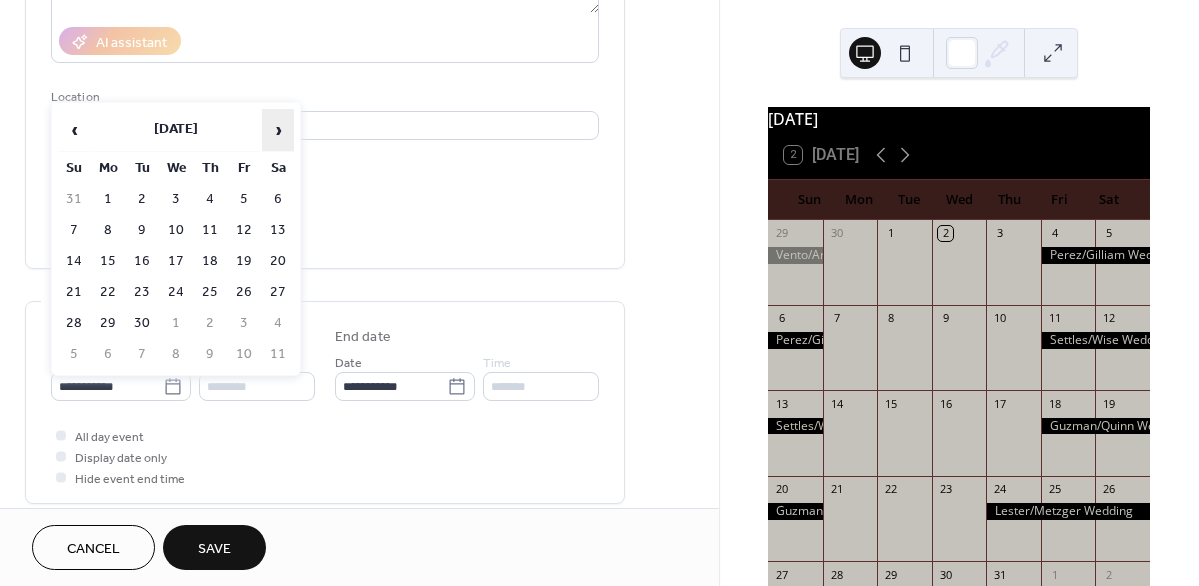 click on "›" at bounding box center [278, 130] 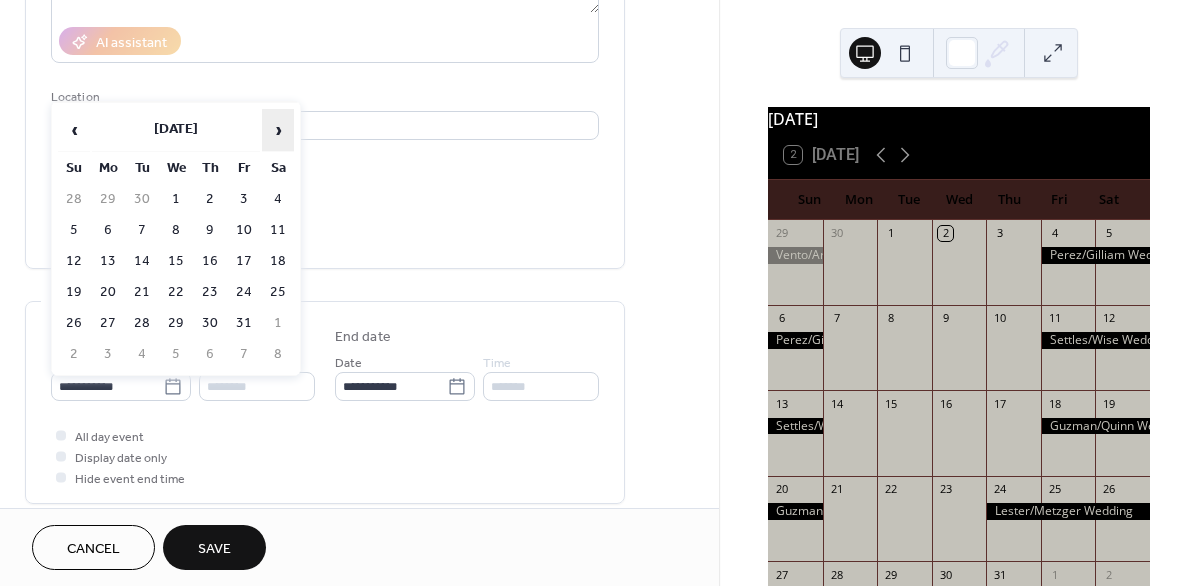 click on "›" at bounding box center [278, 130] 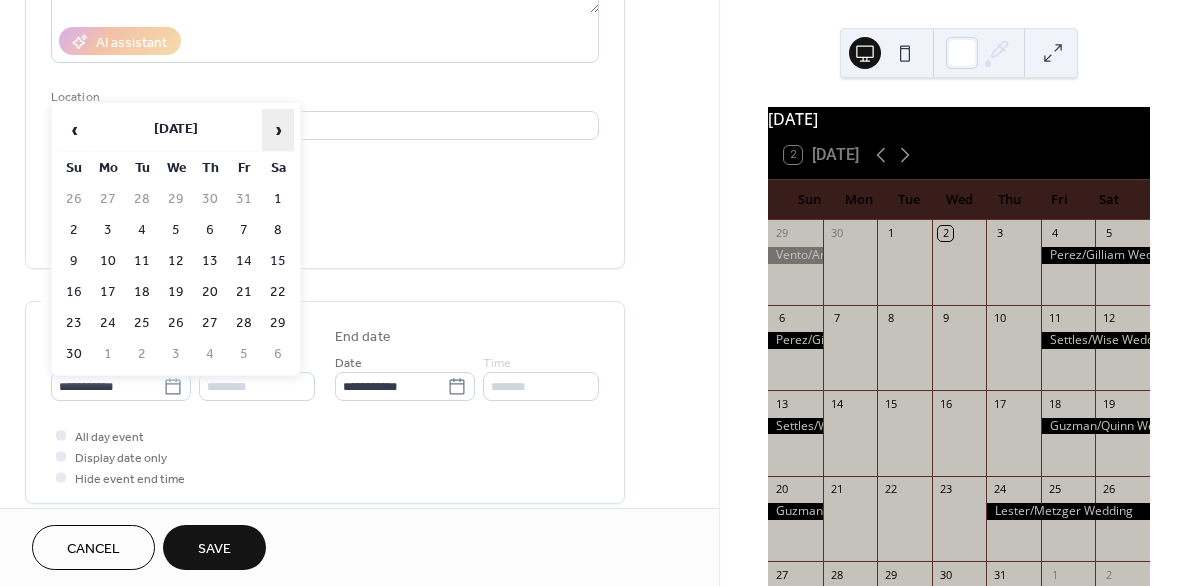 click on "›" at bounding box center [278, 130] 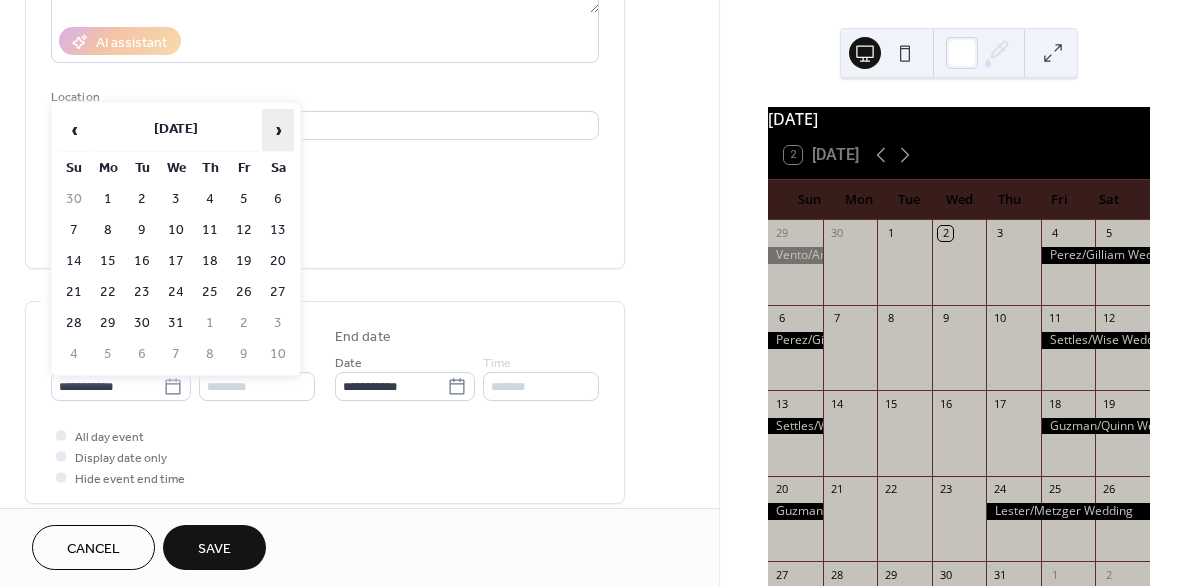 click on "›" at bounding box center [278, 130] 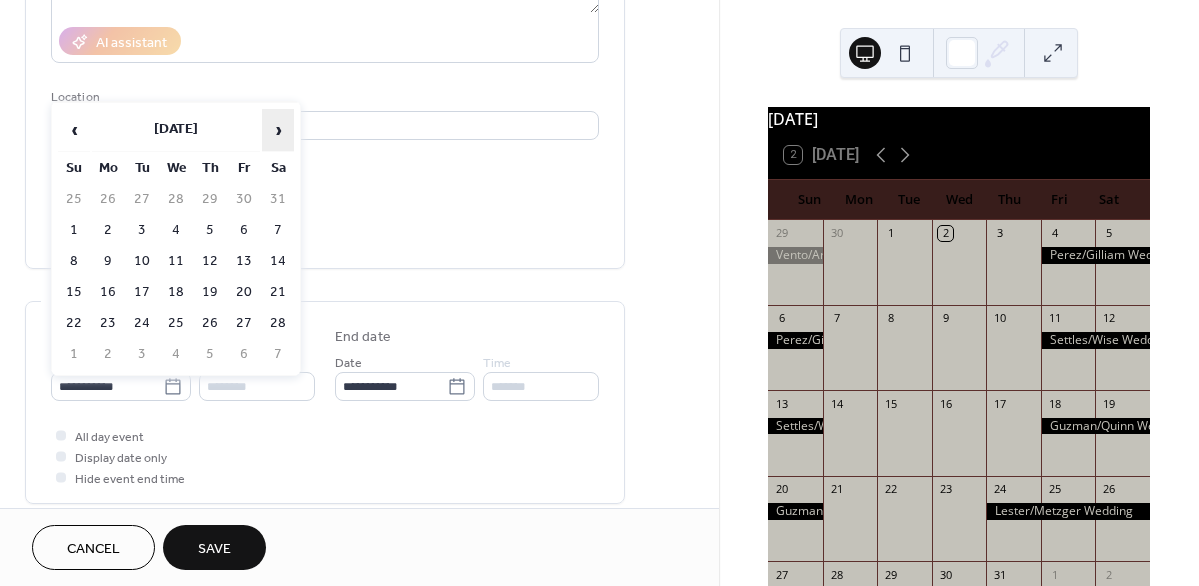 click on "›" at bounding box center (278, 130) 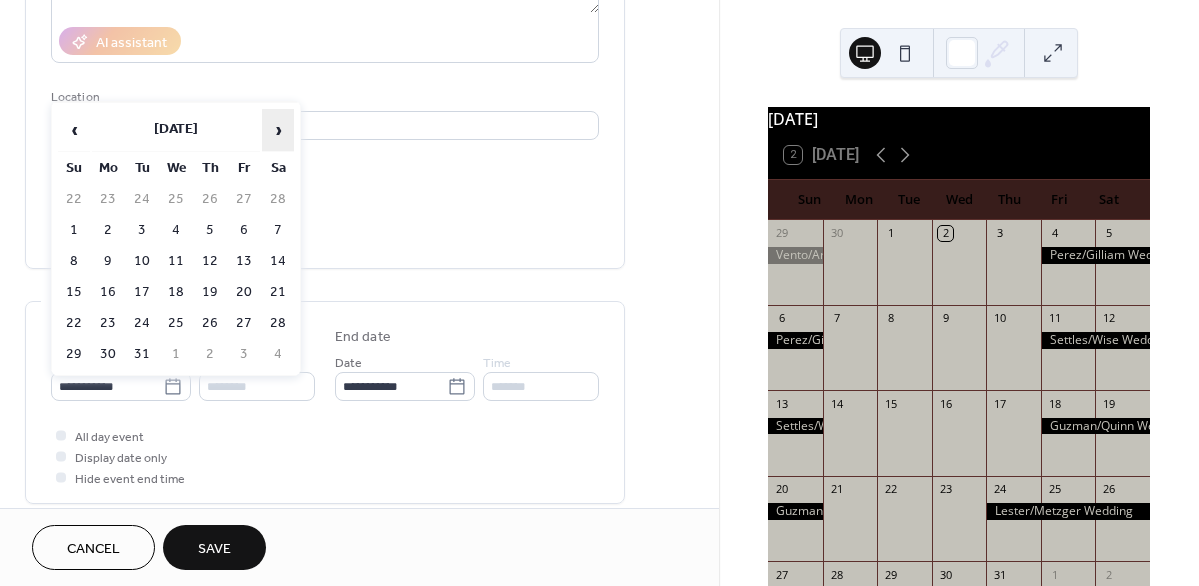 click on "›" at bounding box center (278, 130) 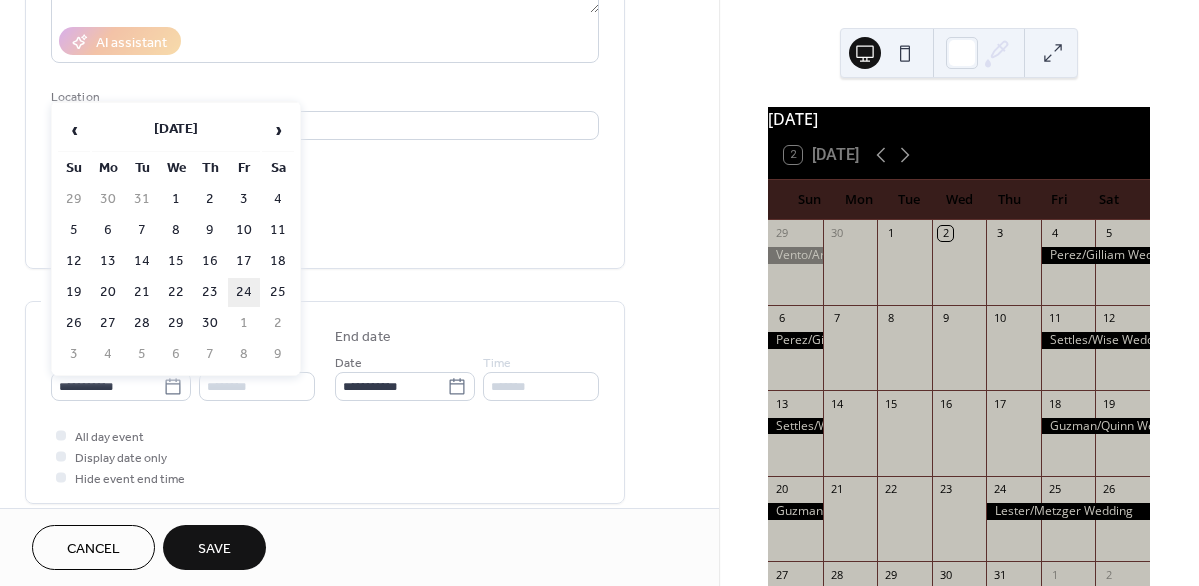click on "24" at bounding box center (244, 292) 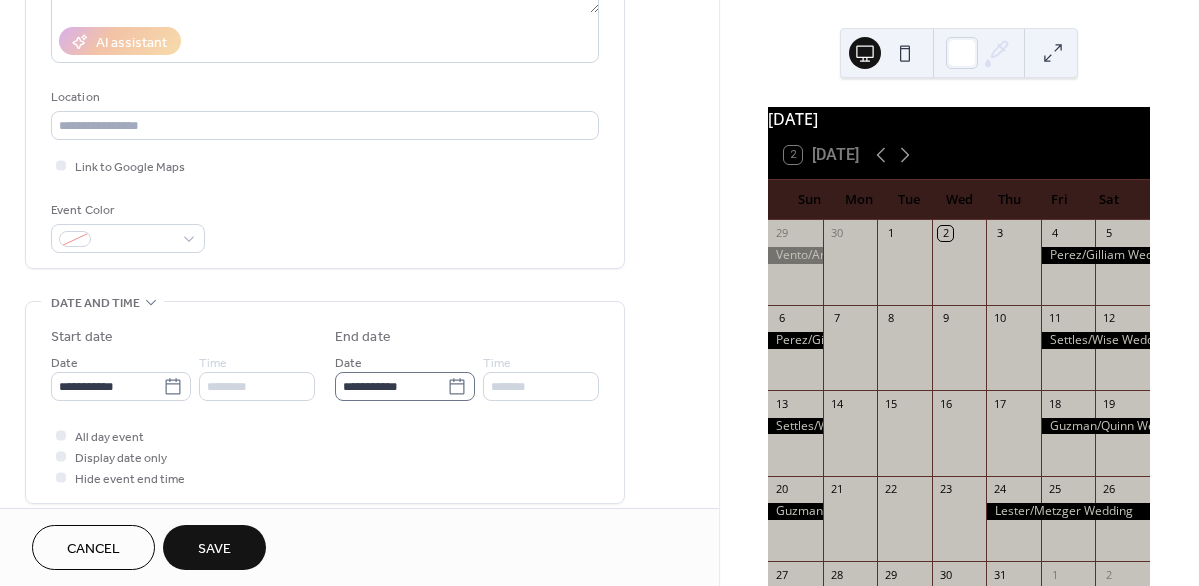 click 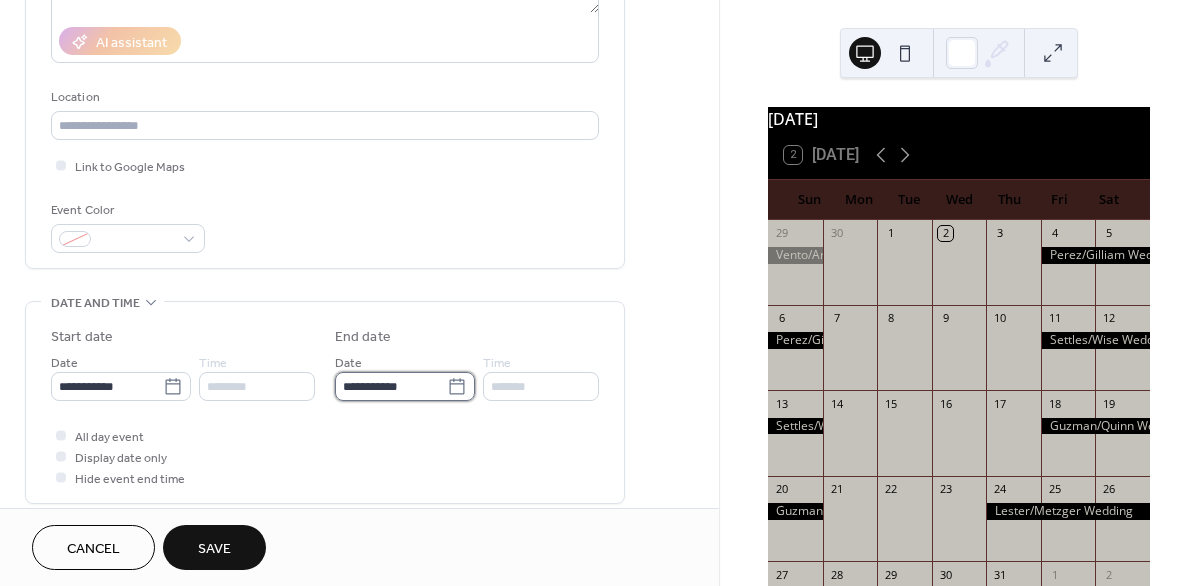 click on "**********" at bounding box center (391, 386) 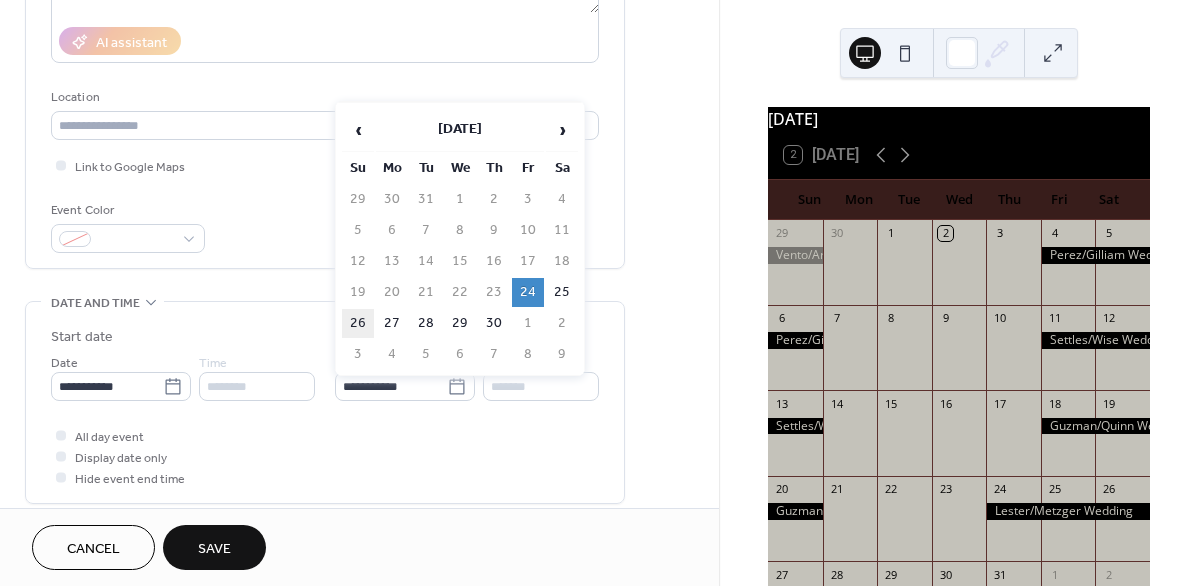 click on "26" at bounding box center [358, 323] 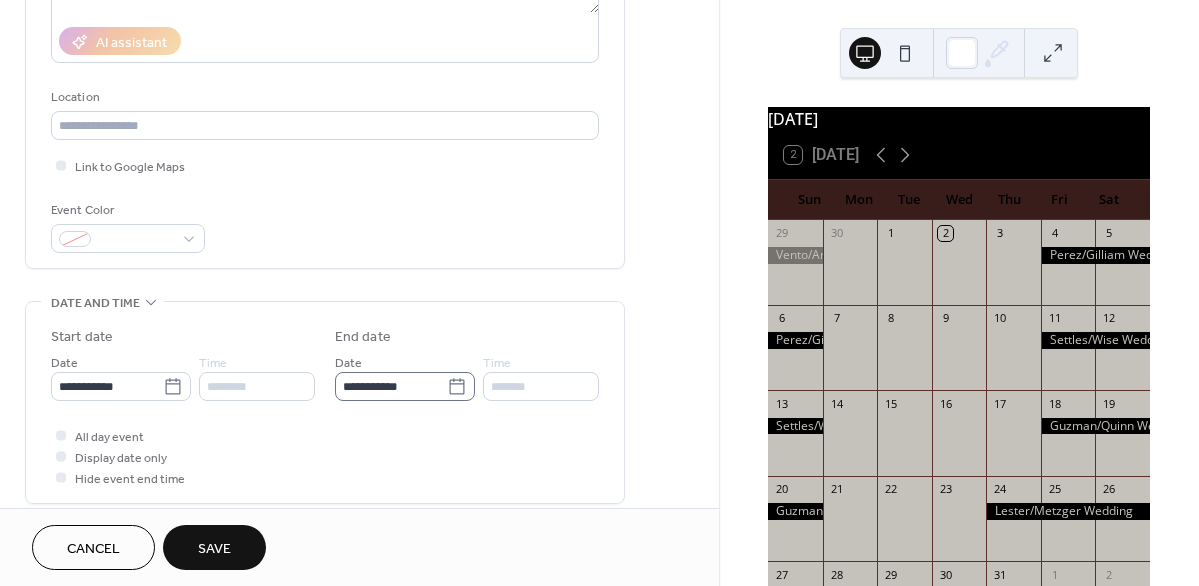 scroll, scrollTop: 1, scrollLeft: 0, axis: vertical 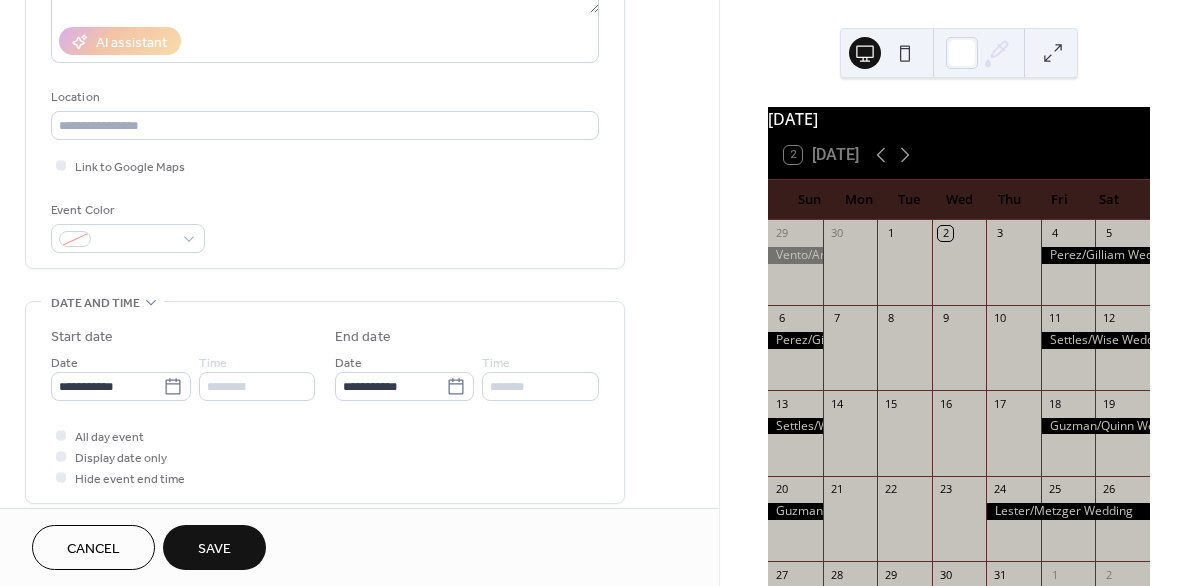 click on "Save" at bounding box center (214, 547) 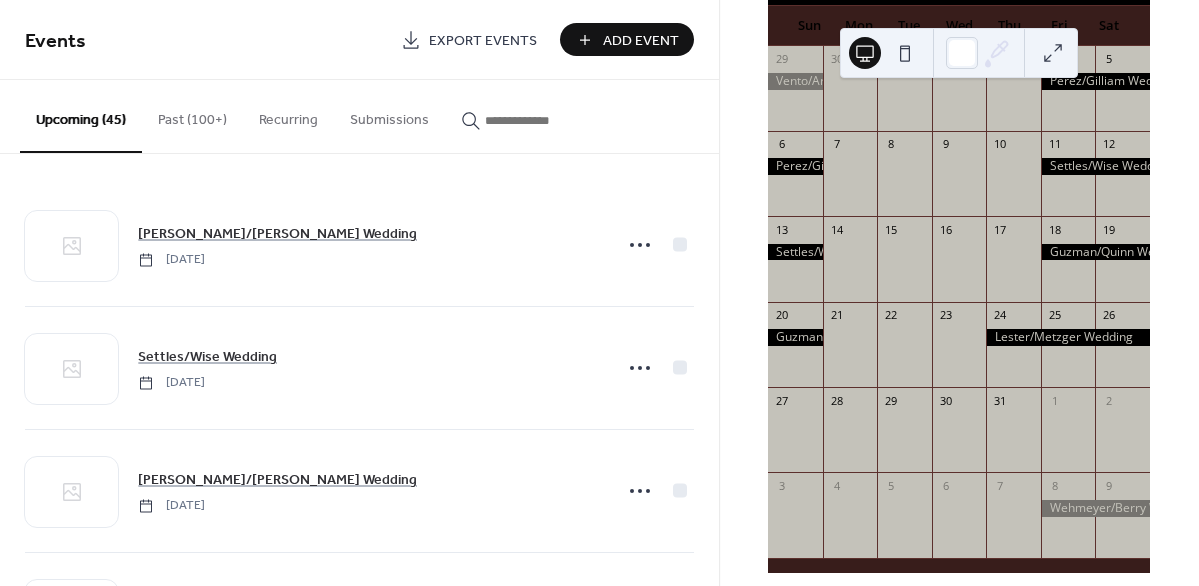 scroll, scrollTop: 158, scrollLeft: 0, axis: vertical 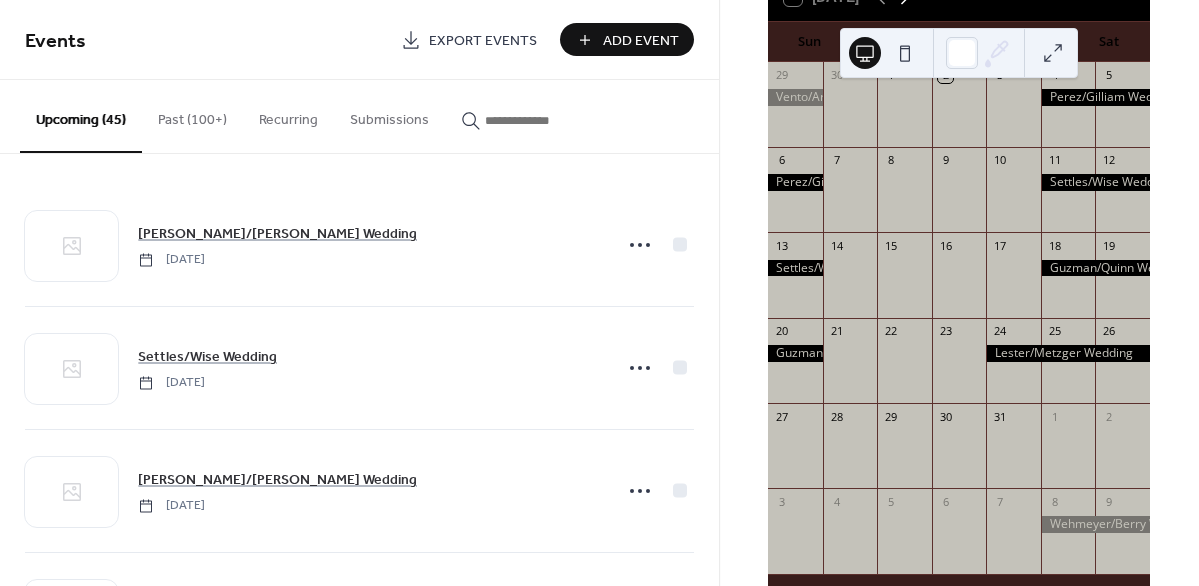 click 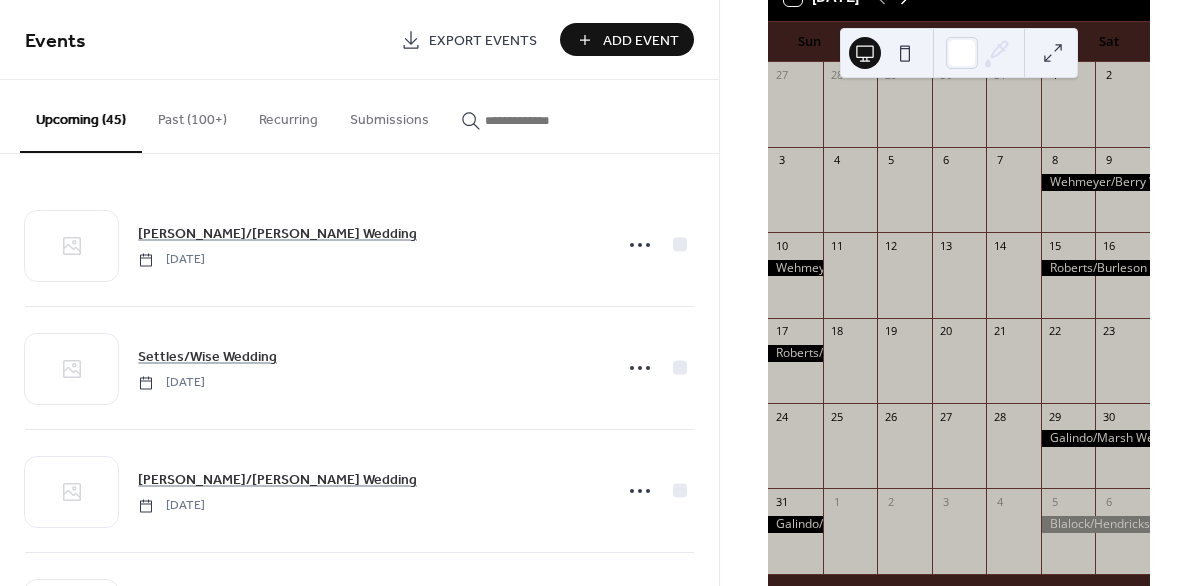 click 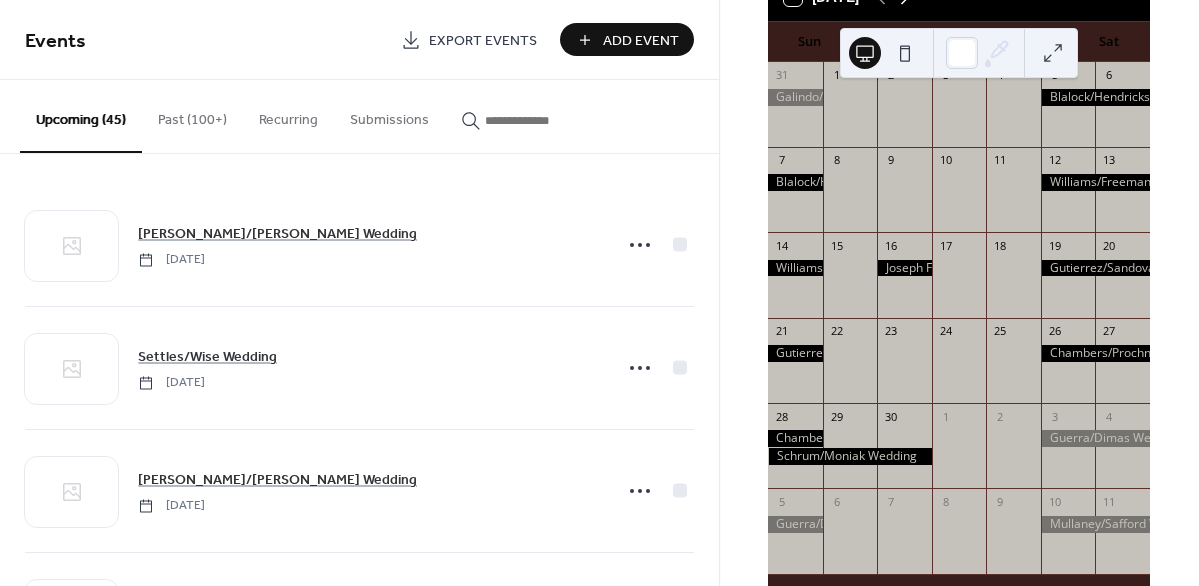 click 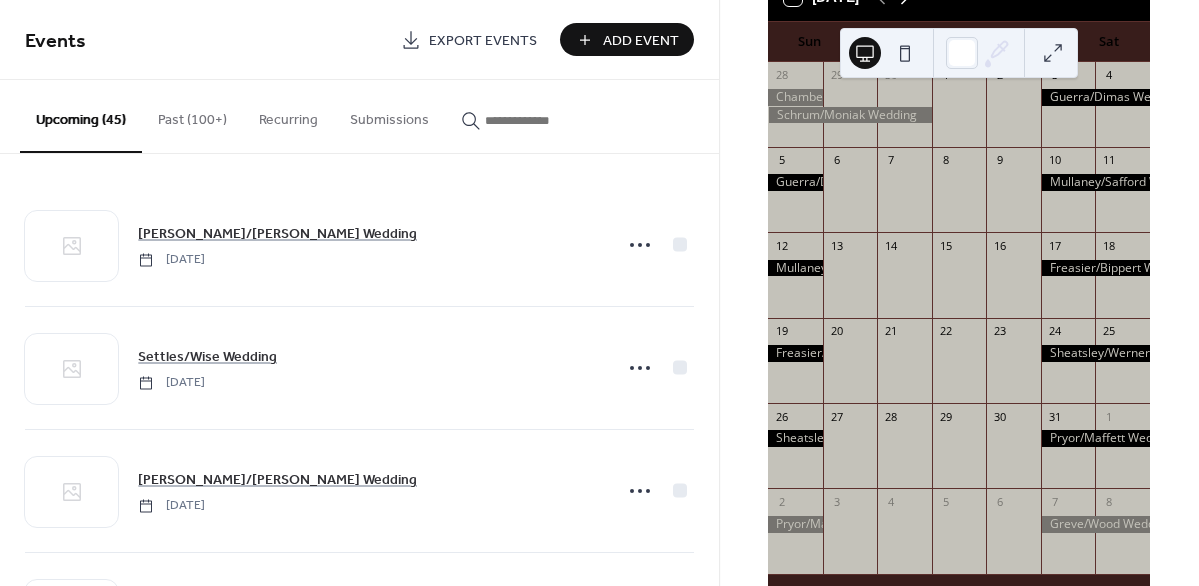 click 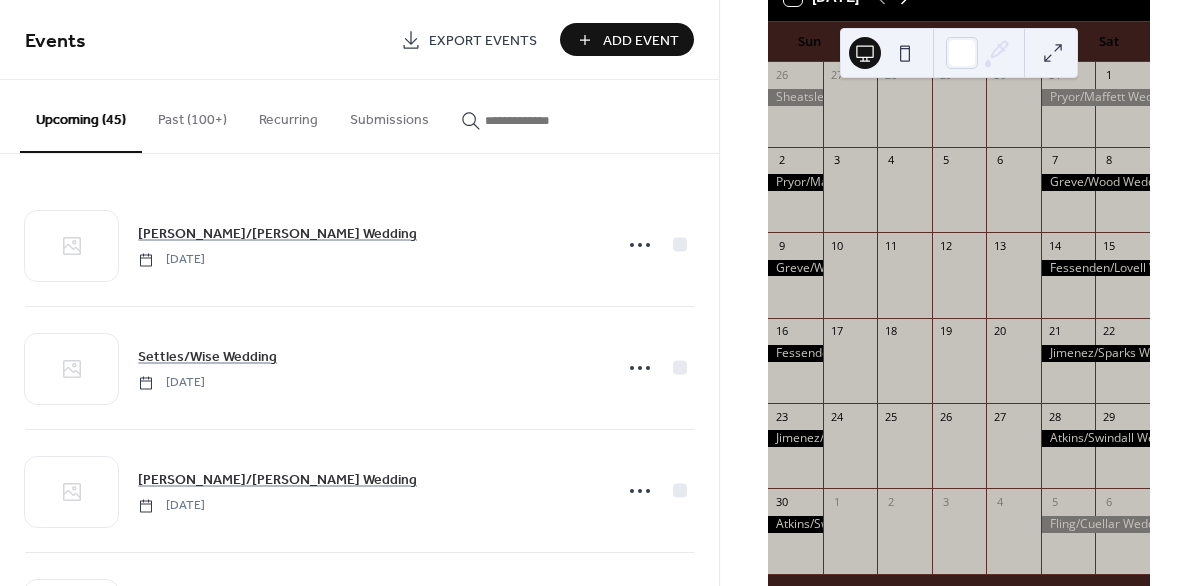 click 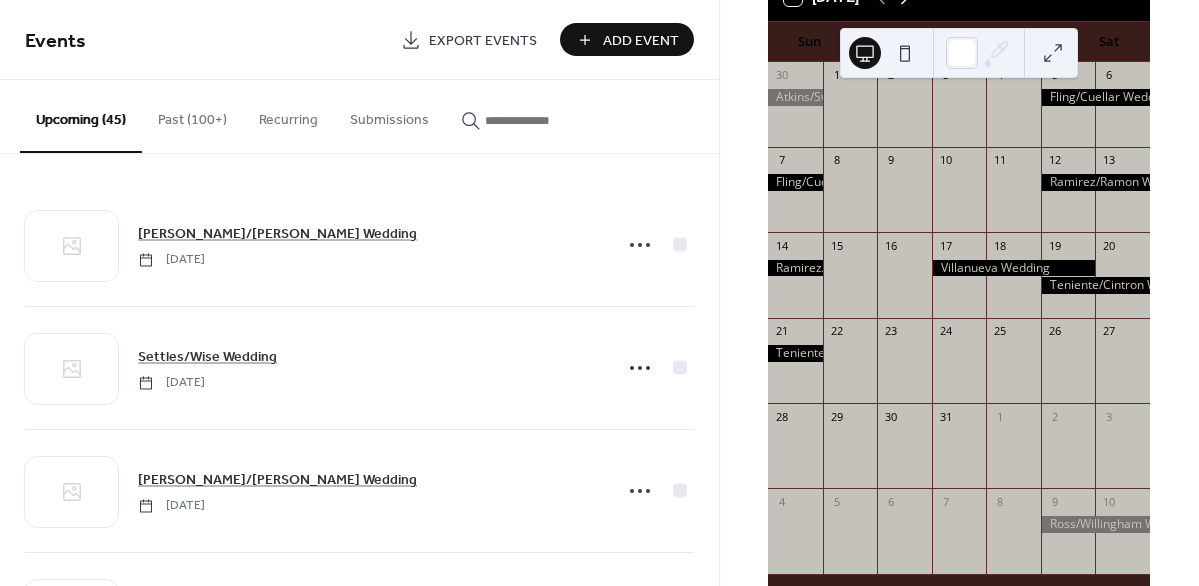 click 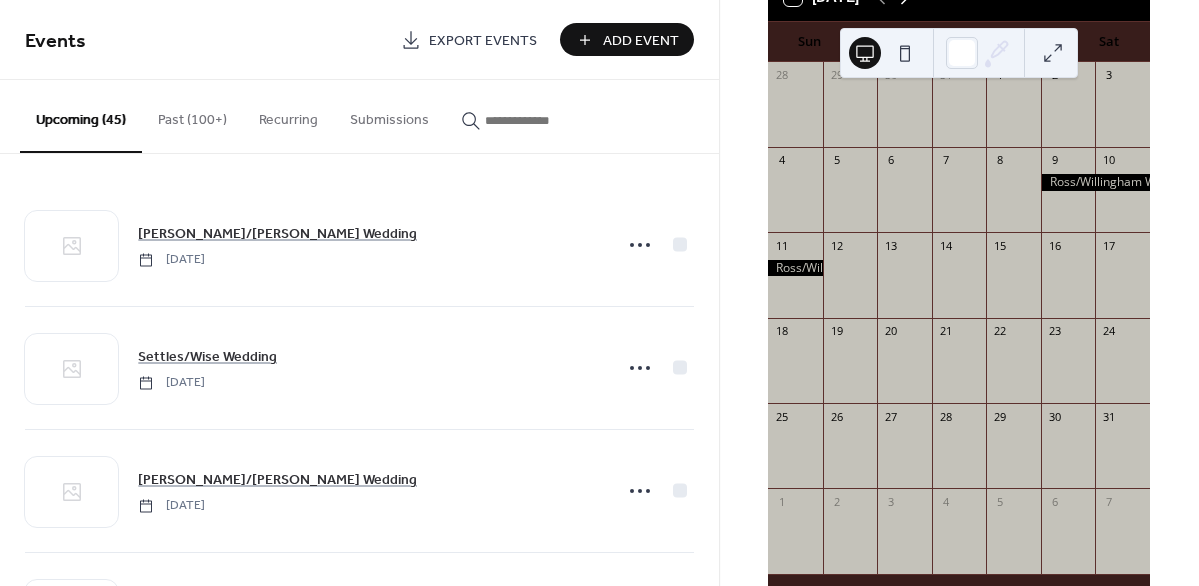 click 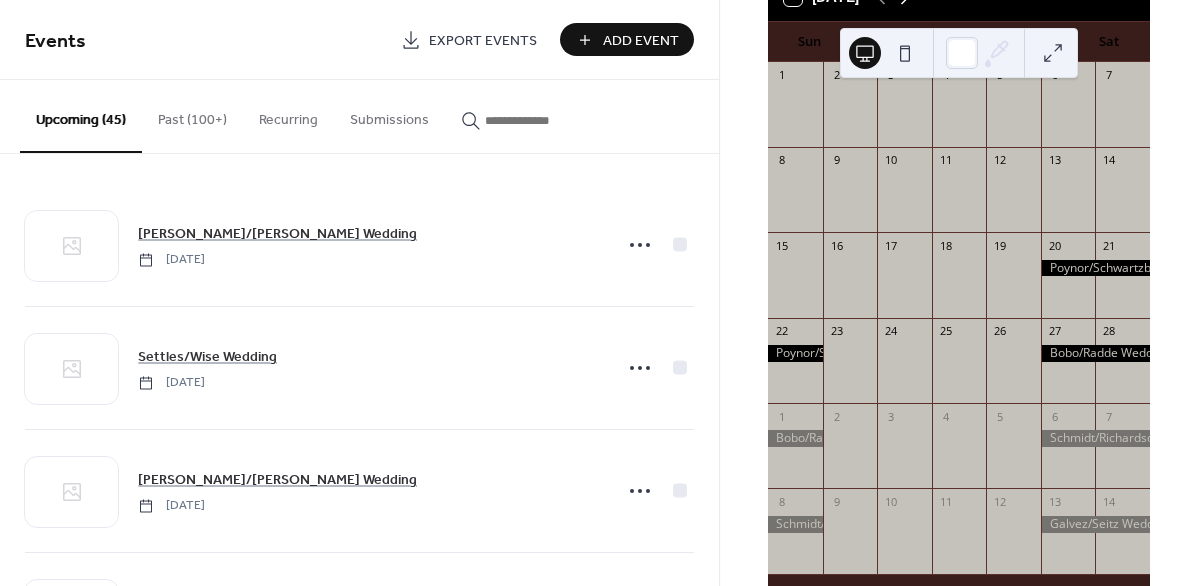 click 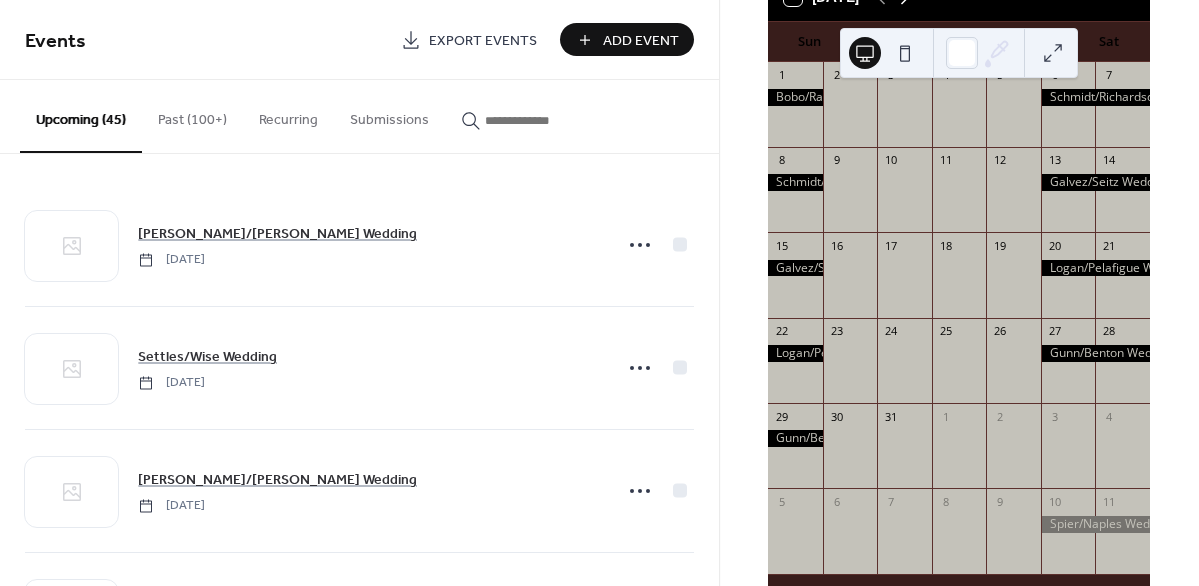 click 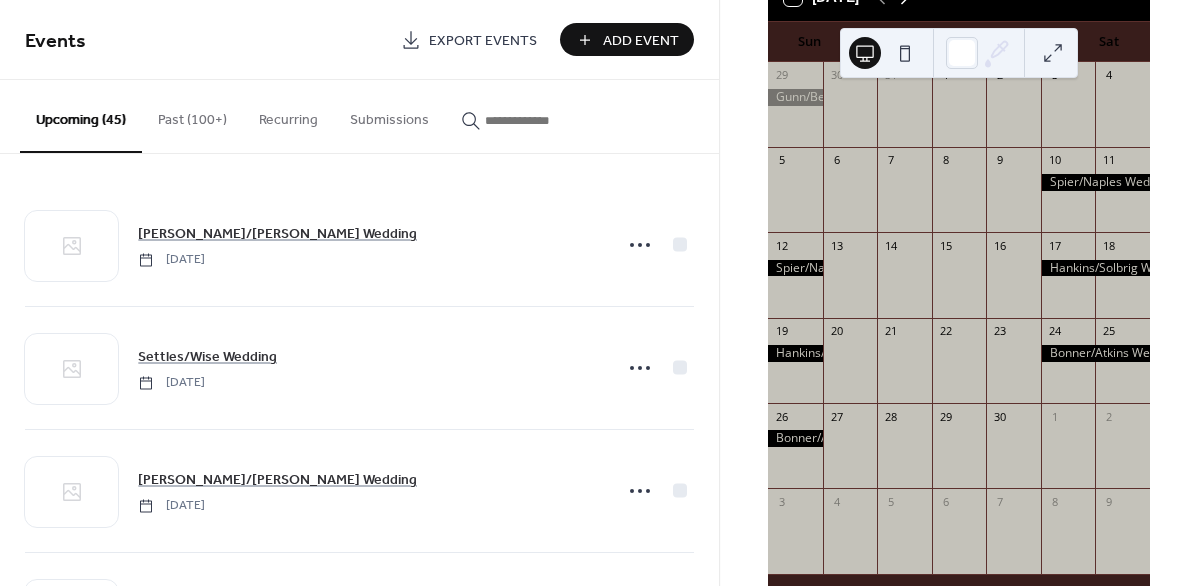 click 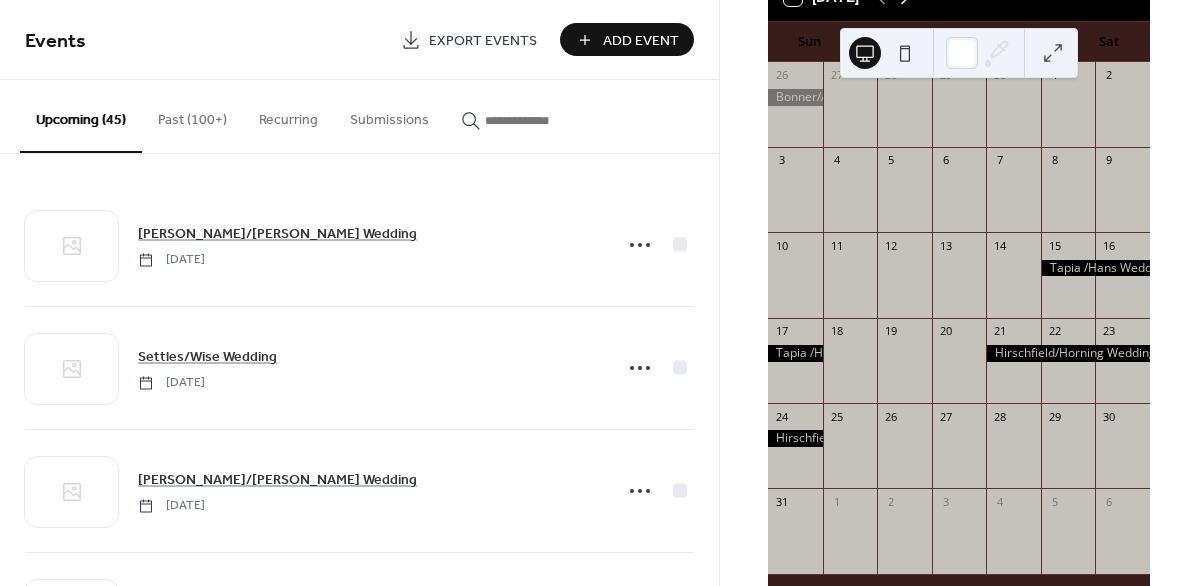 click 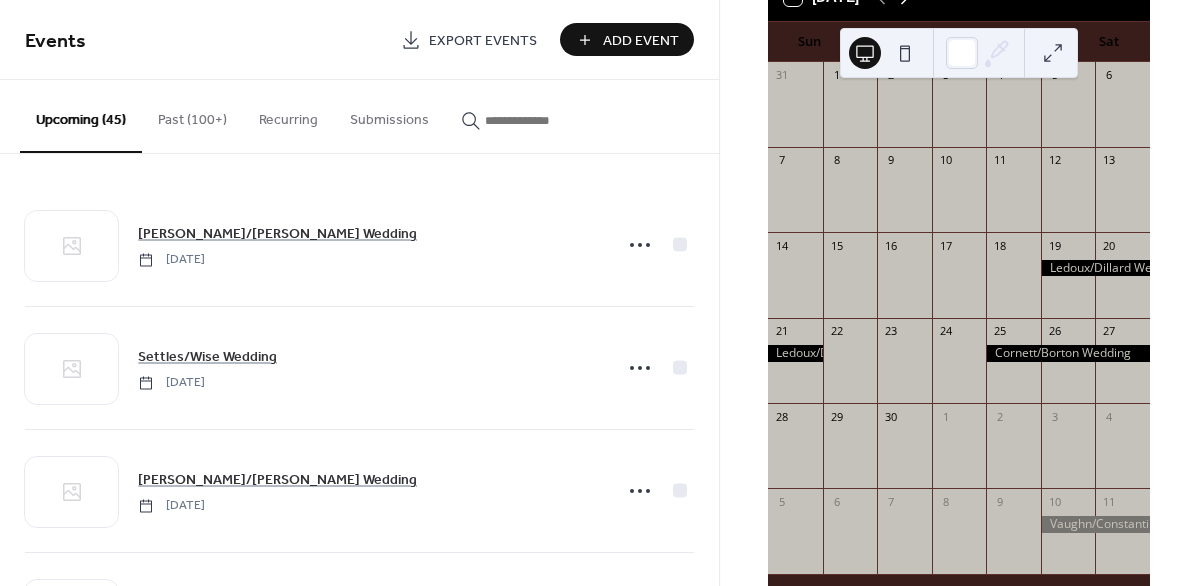 click 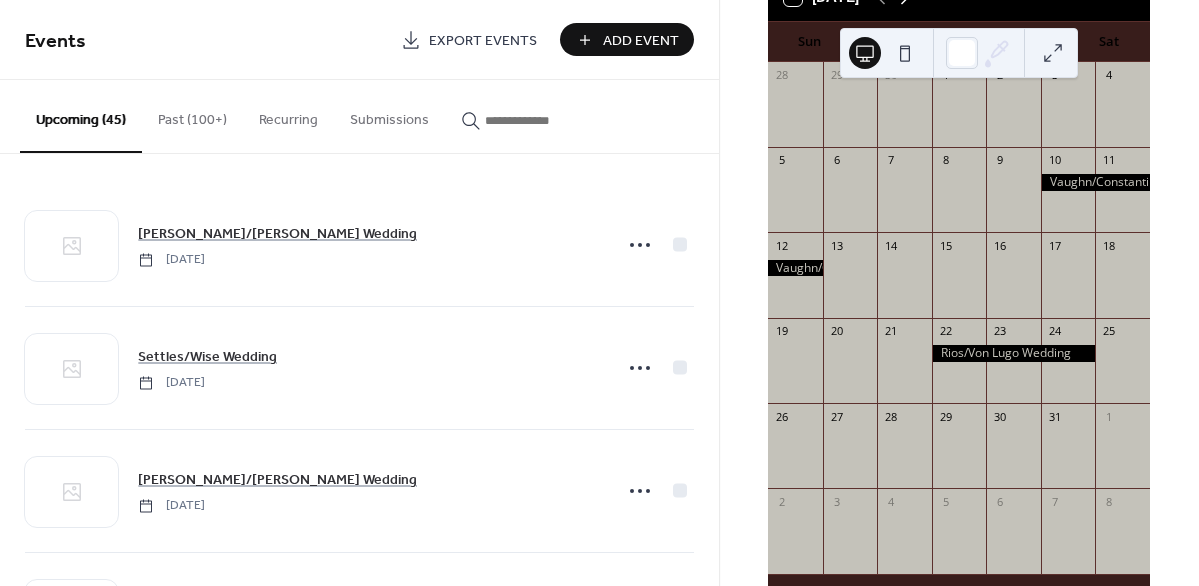 click 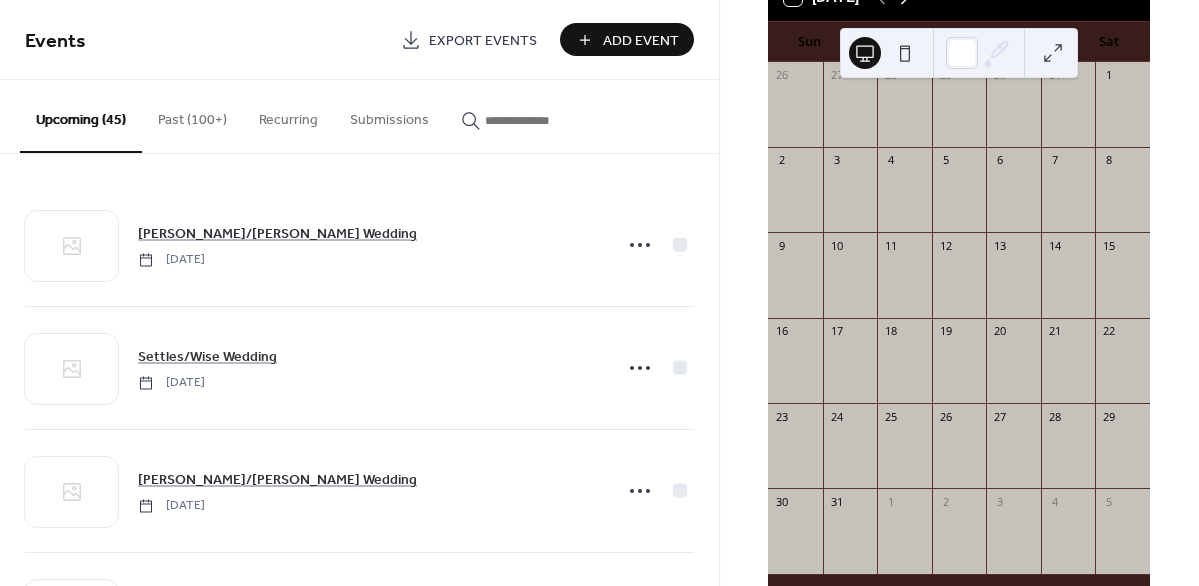 click 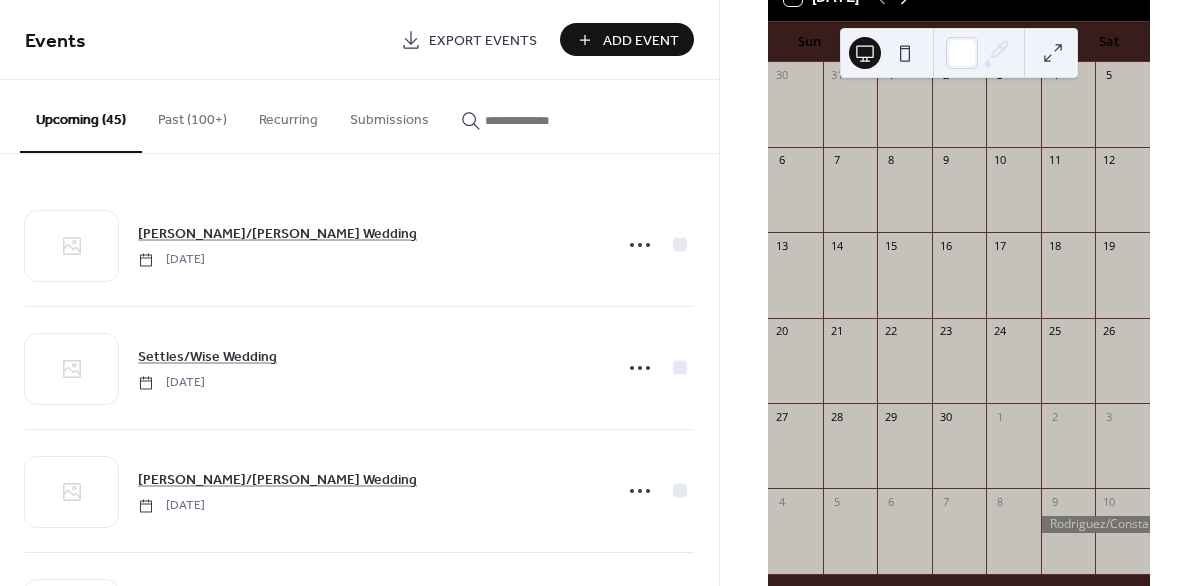 click 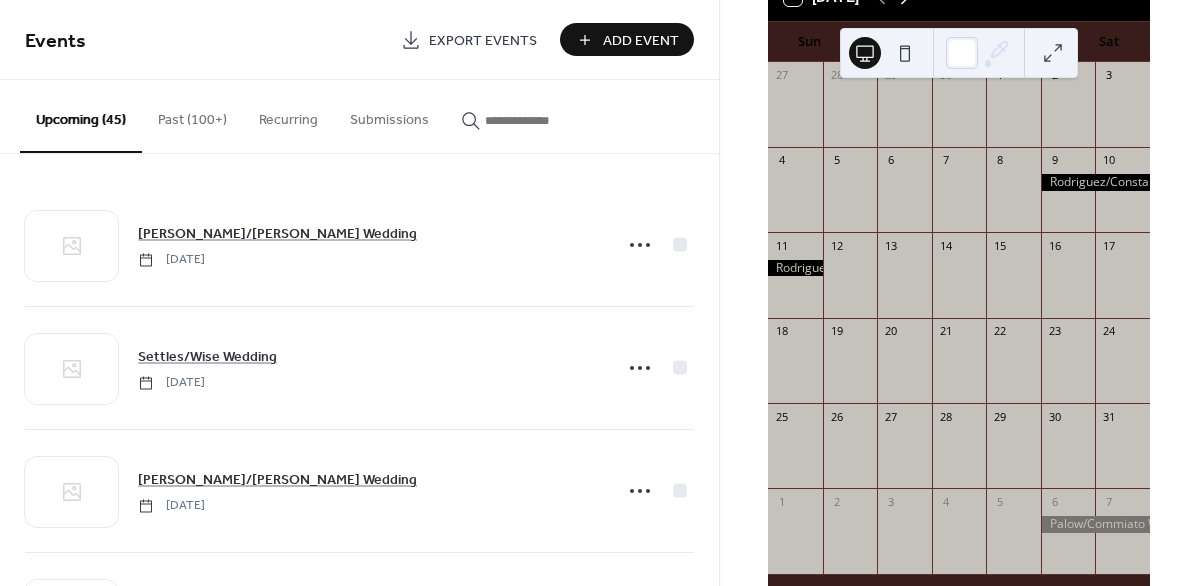 click 